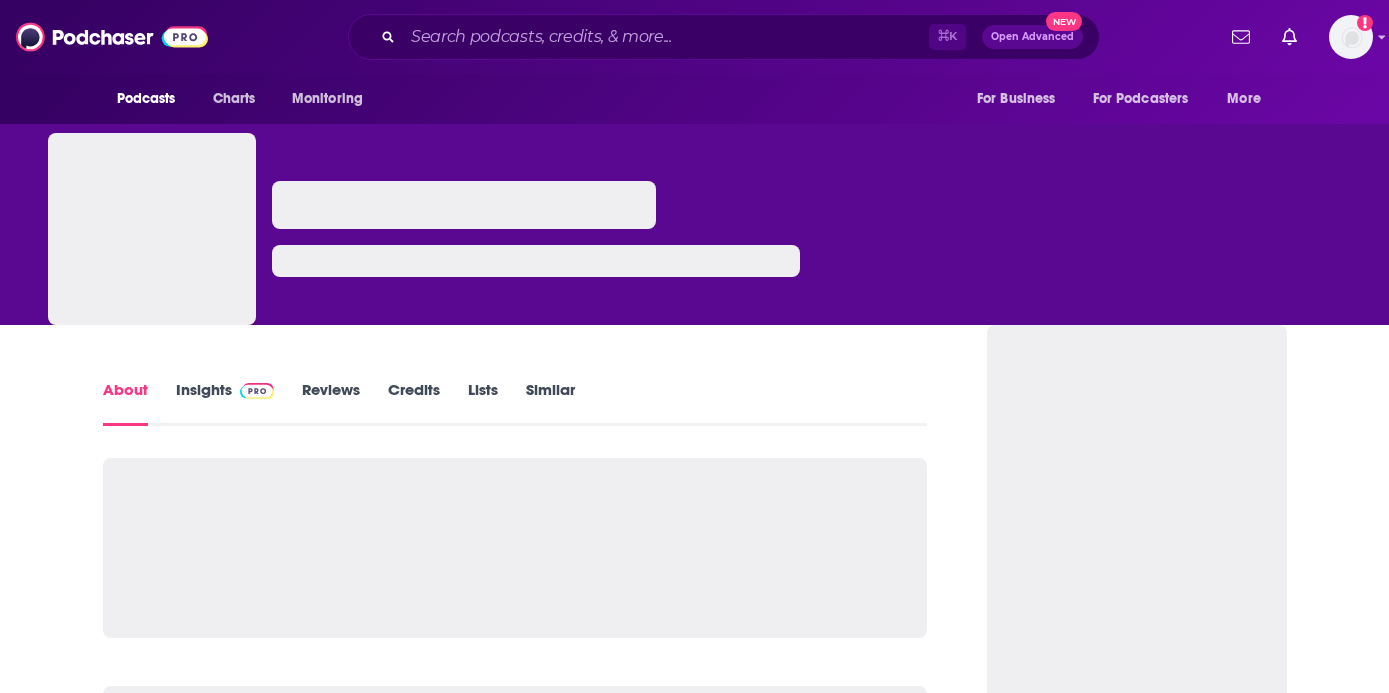 scroll, scrollTop: 0, scrollLeft: 0, axis: both 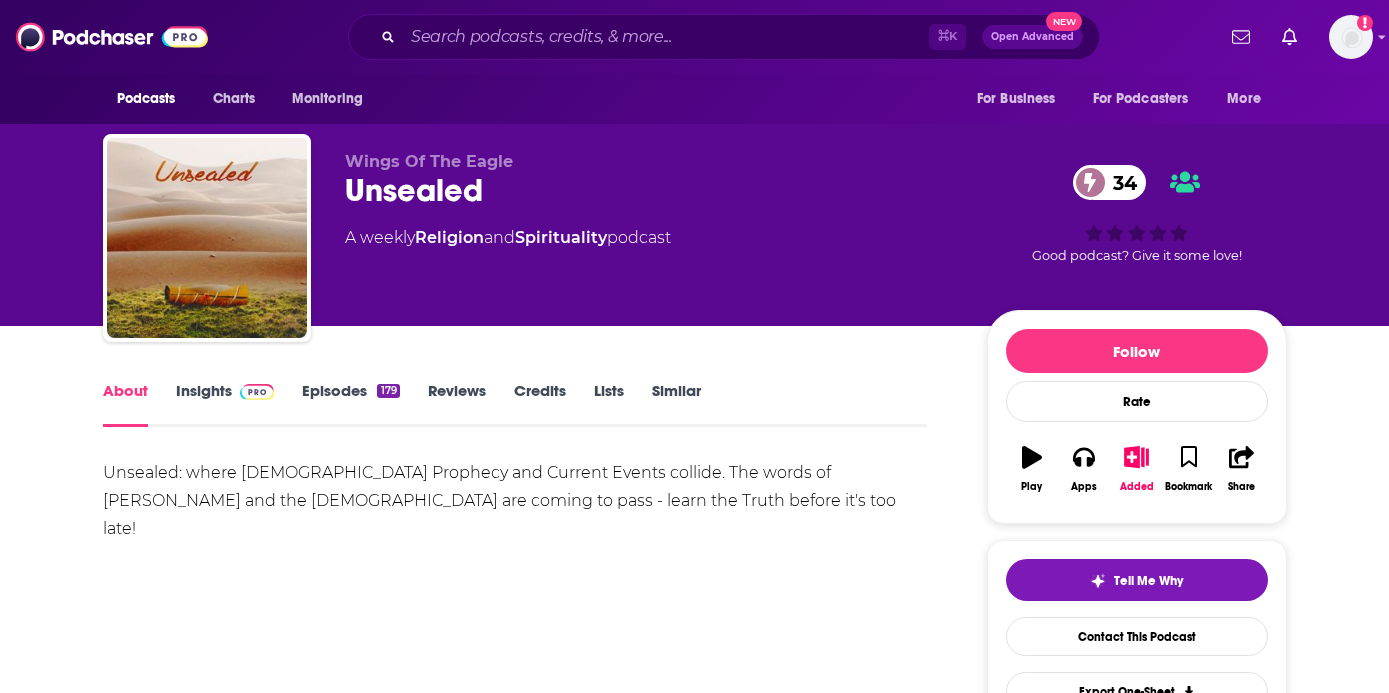 click at bounding box center (253, 390) 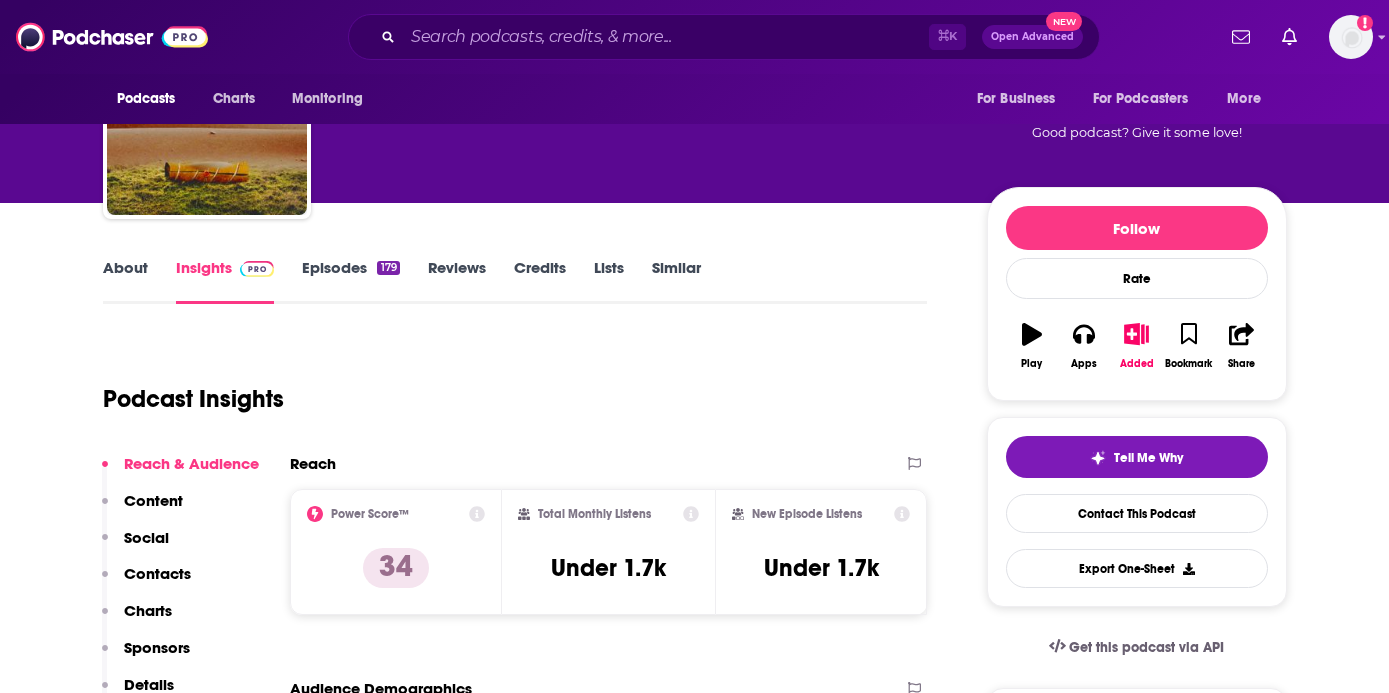 scroll, scrollTop: 0, scrollLeft: 0, axis: both 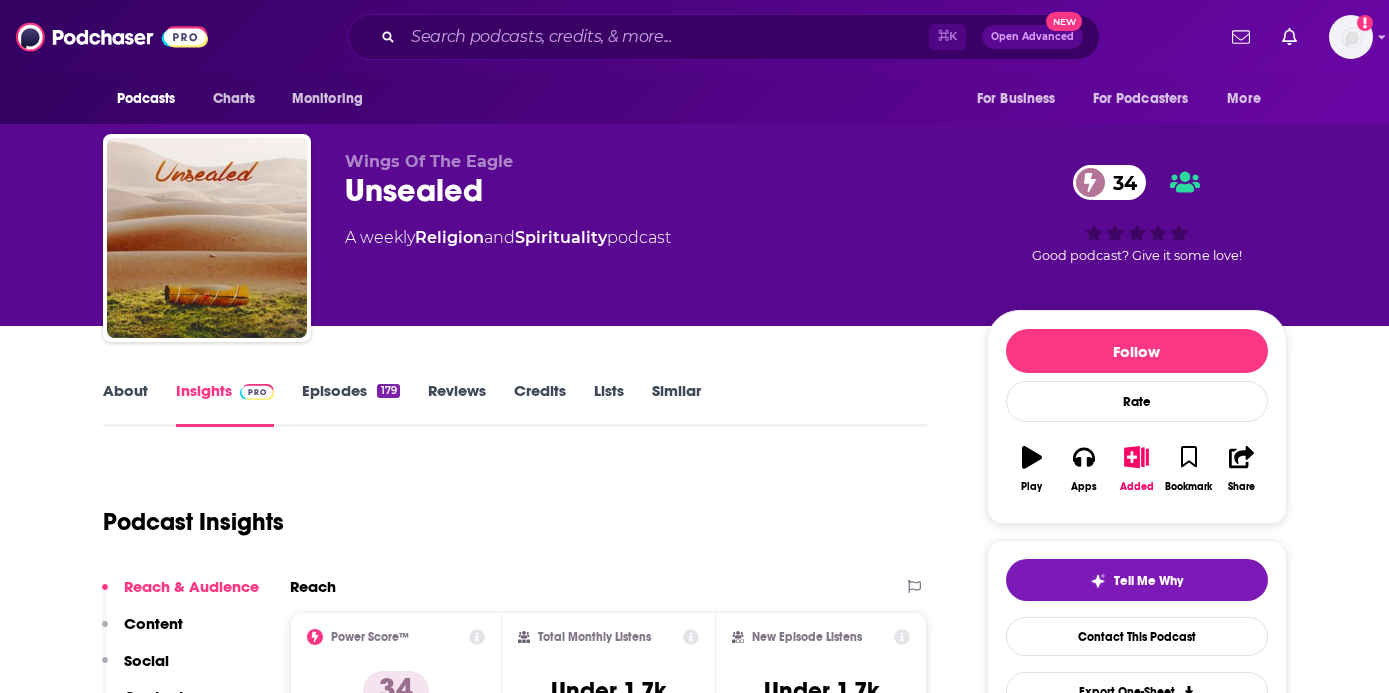 click on "Episodes 179" at bounding box center (350, 404) 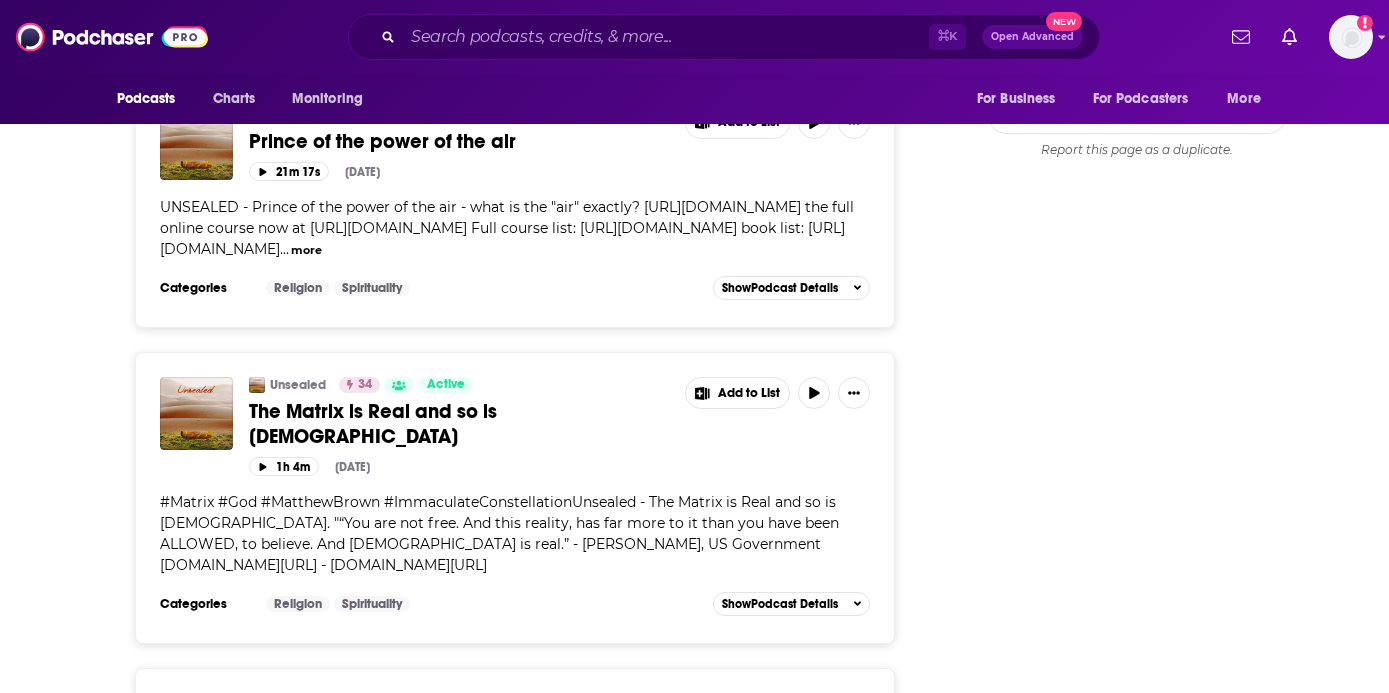 scroll, scrollTop: 2209, scrollLeft: 0, axis: vertical 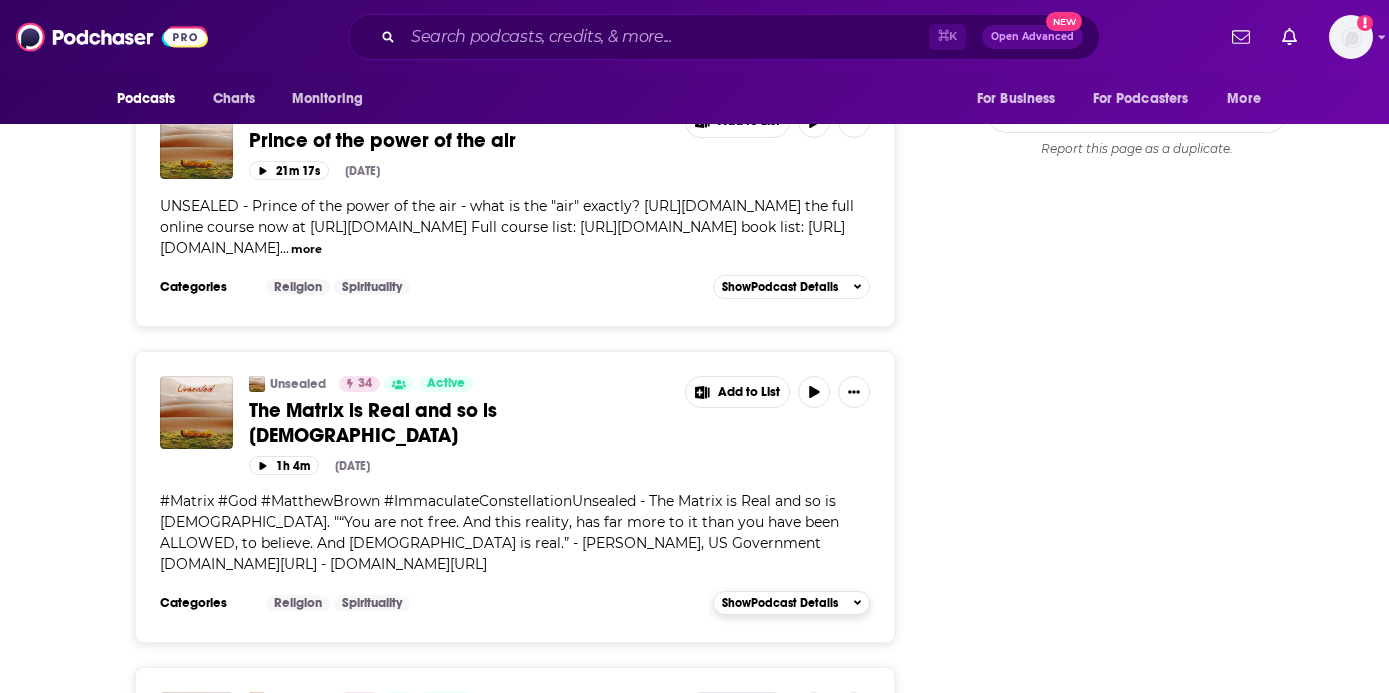 click on "Show  Podcast Details" at bounding box center [780, 603] 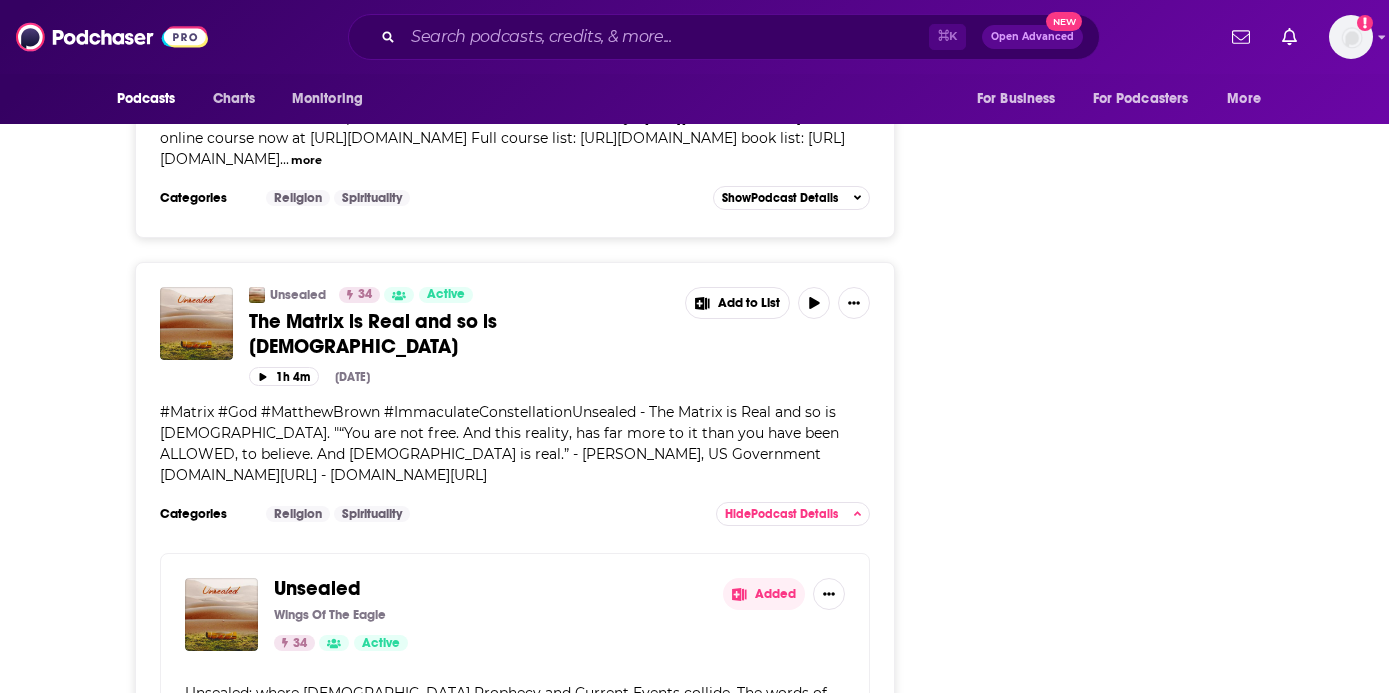 scroll, scrollTop: 2284, scrollLeft: 0, axis: vertical 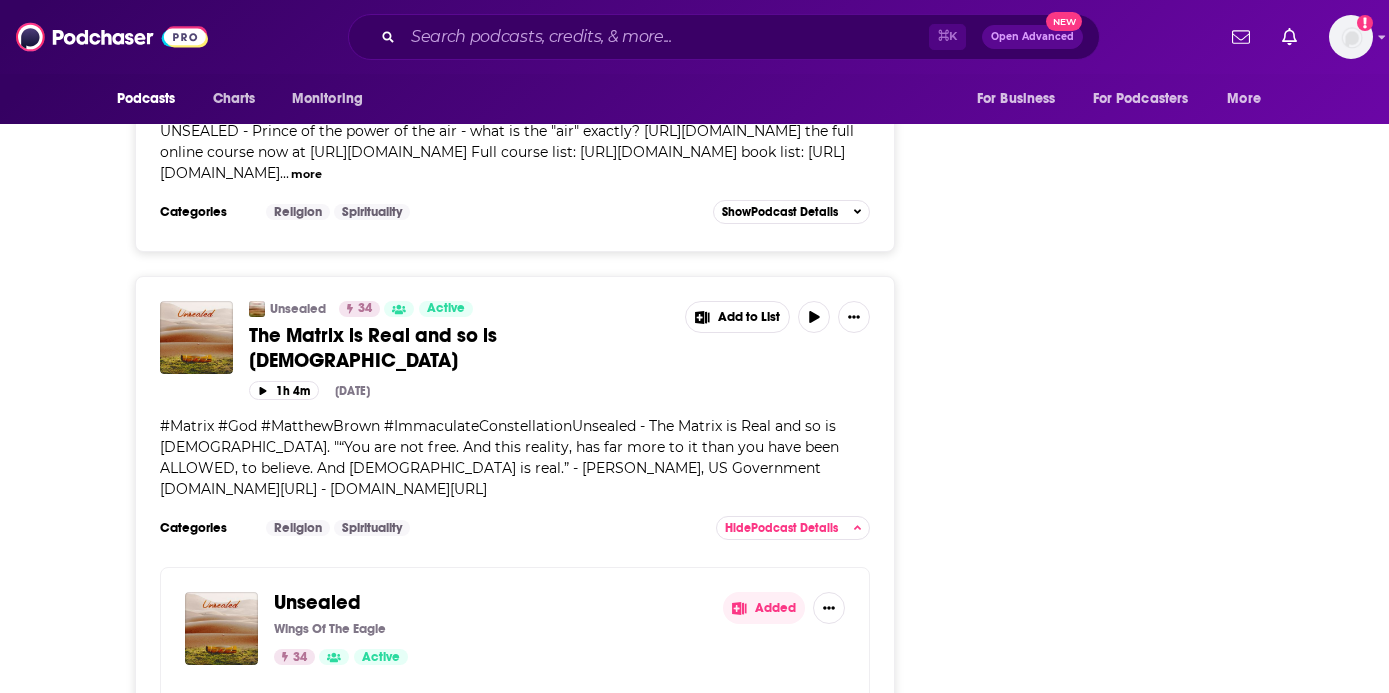 click on "The Matrix is Real and so is God" at bounding box center [373, 348] 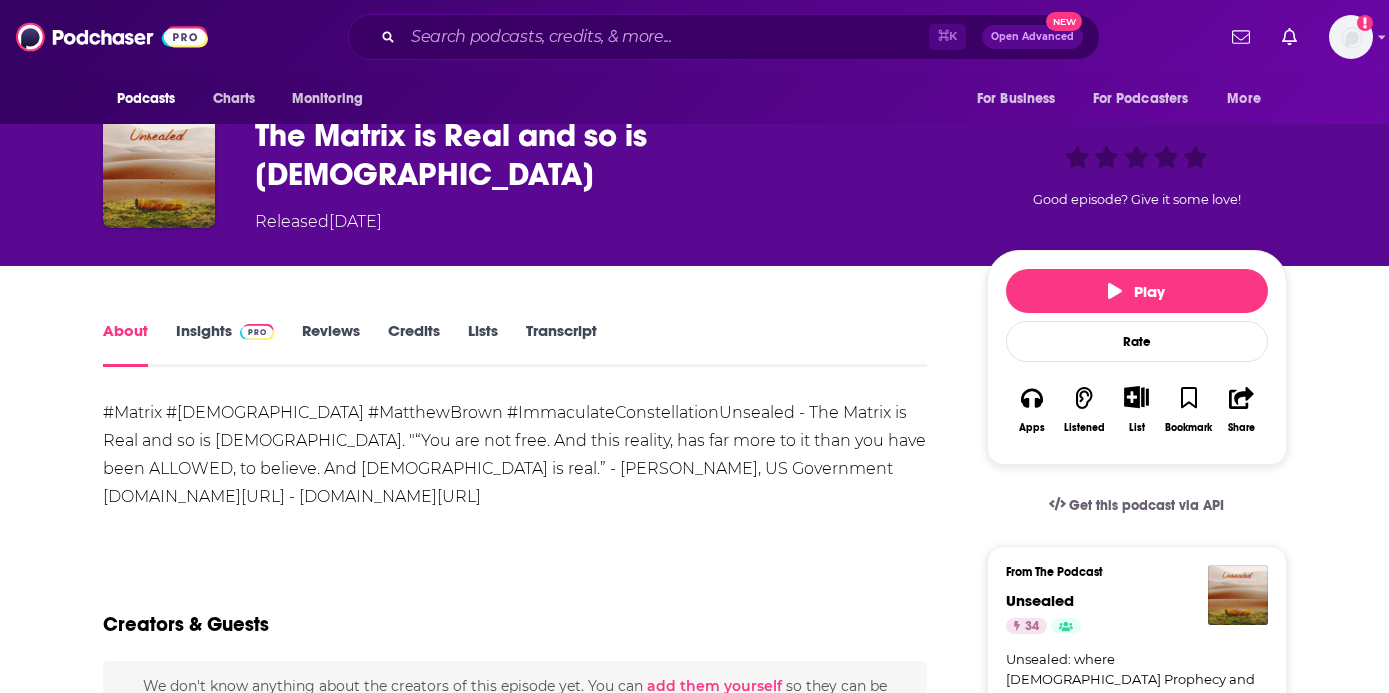 scroll, scrollTop: 43, scrollLeft: 0, axis: vertical 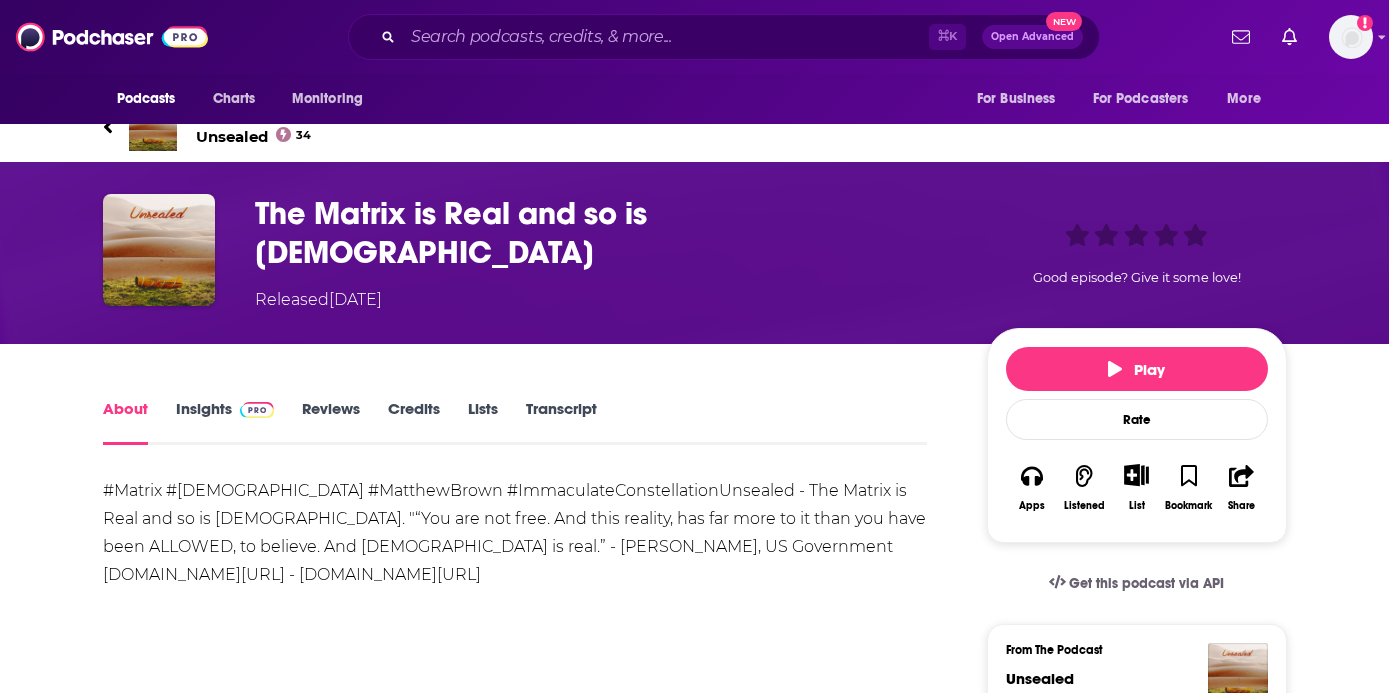 drag, startPoint x: 333, startPoint y: 568, endPoint x: 93, endPoint y: 571, distance: 240.01875 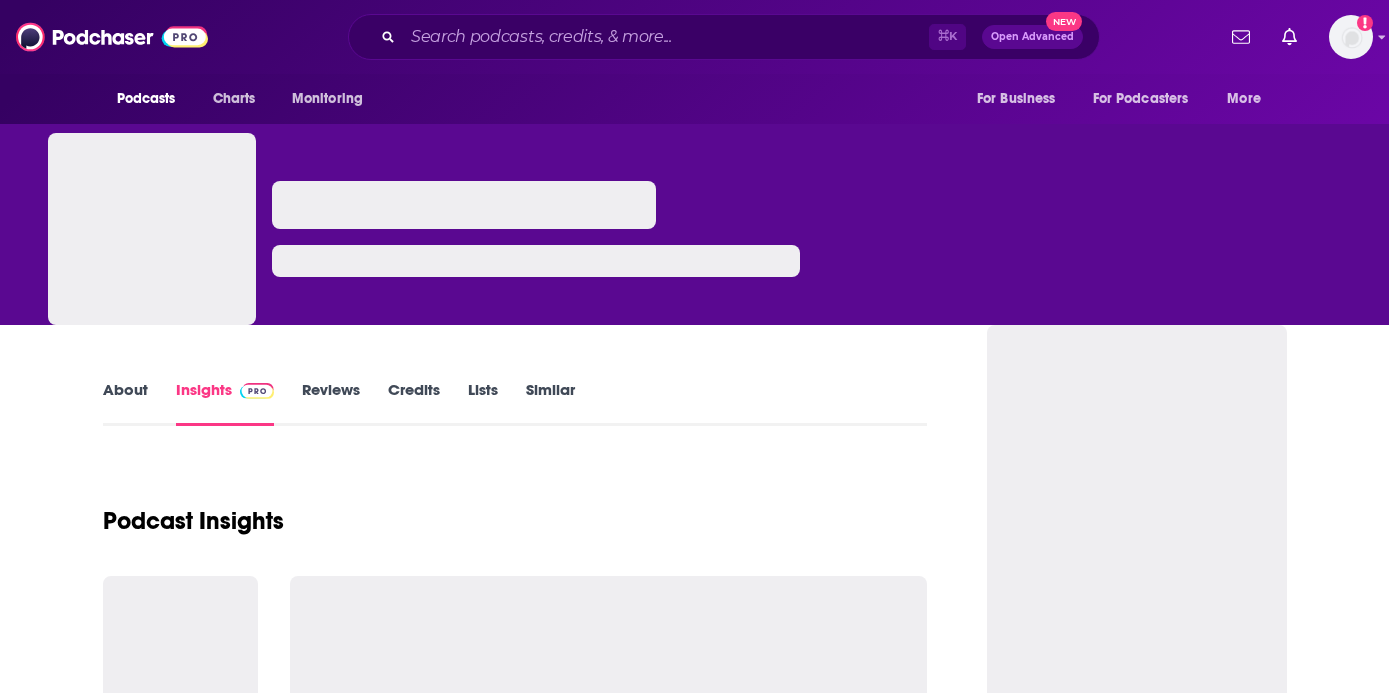 scroll, scrollTop: 0, scrollLeft: 0, axis: both 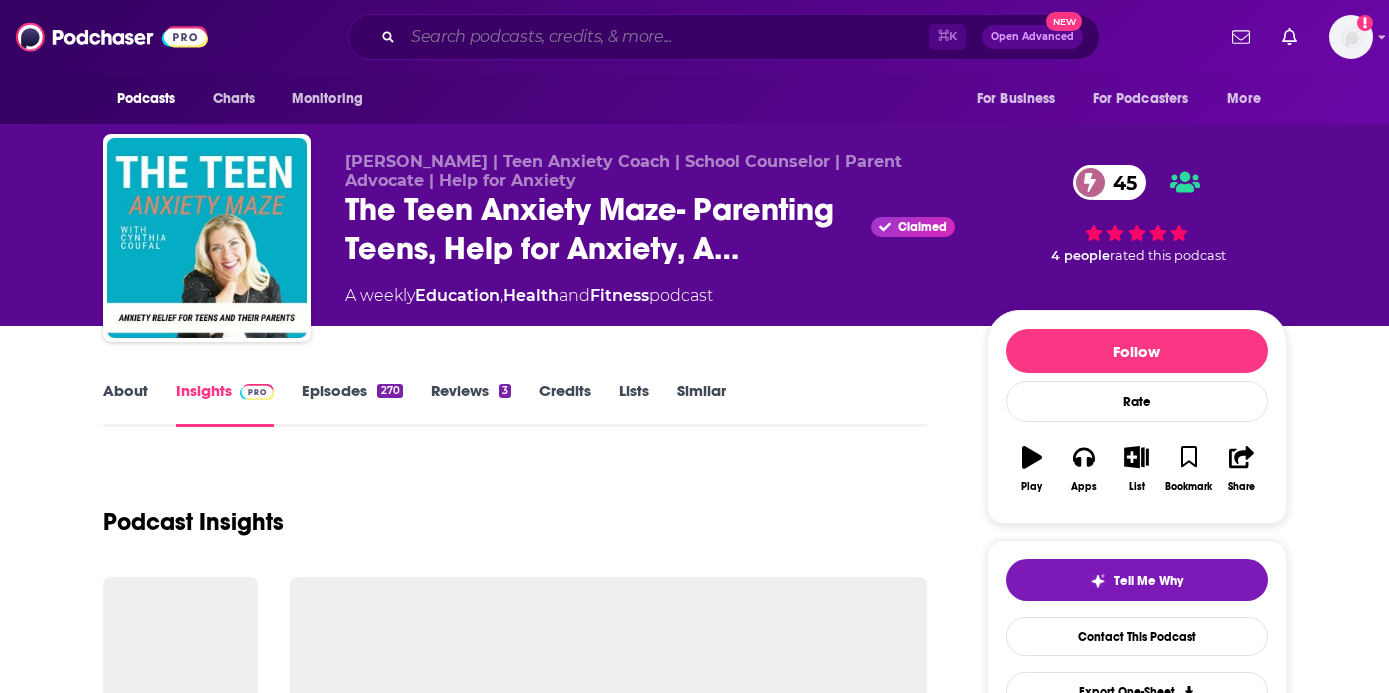 click at bounding box center (666, 37) 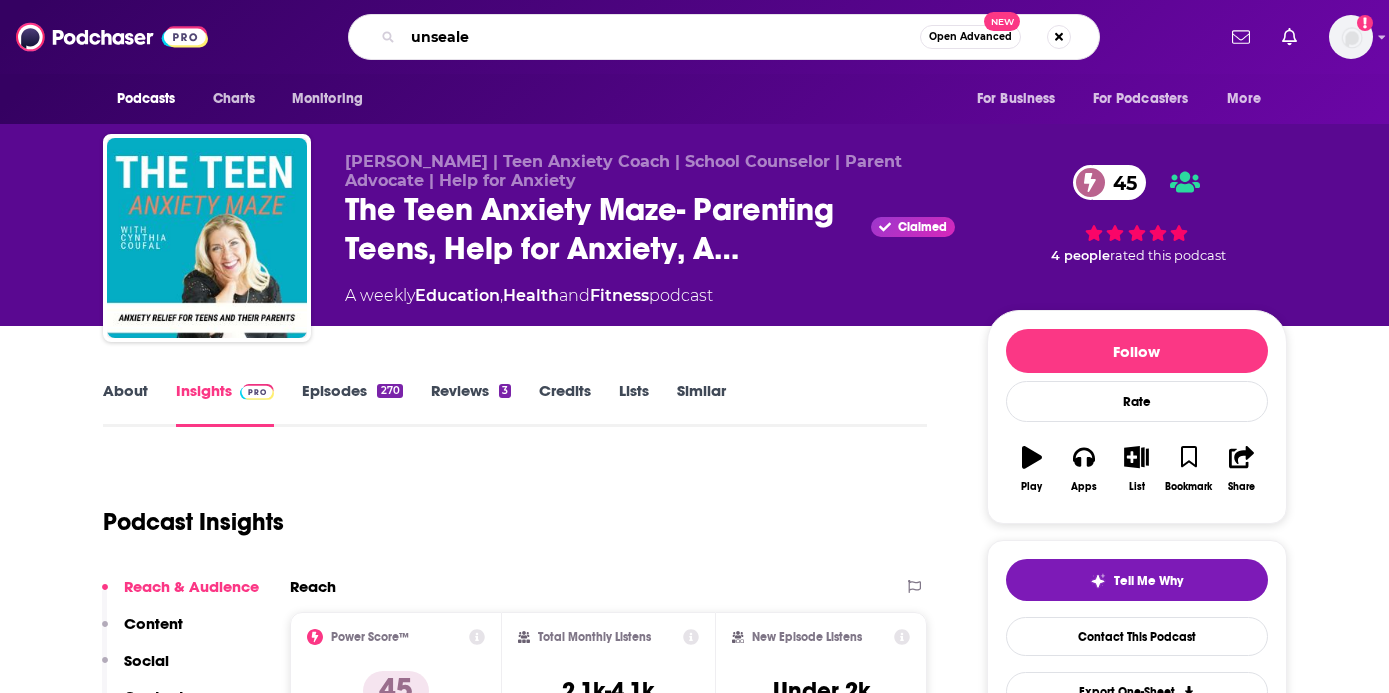 type on "unsealed" 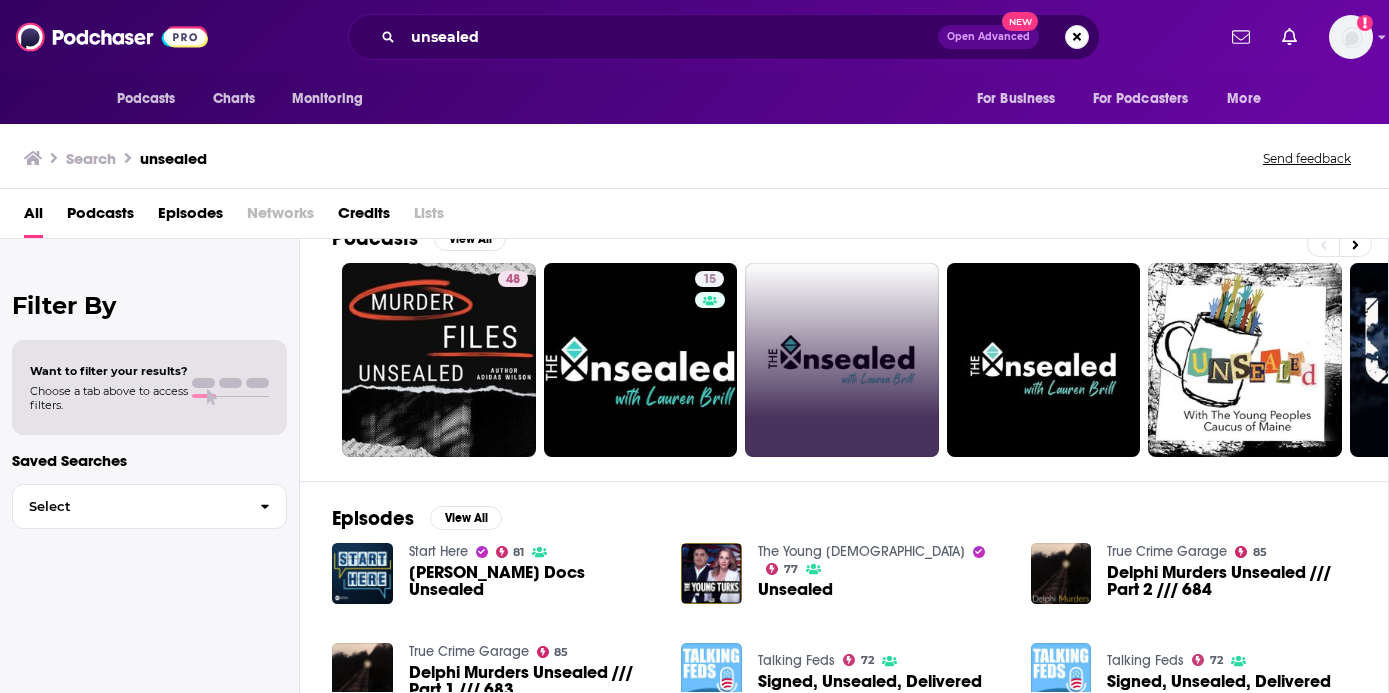 scroll, scrollTop: 0, scrollLeft: 0, axis: both 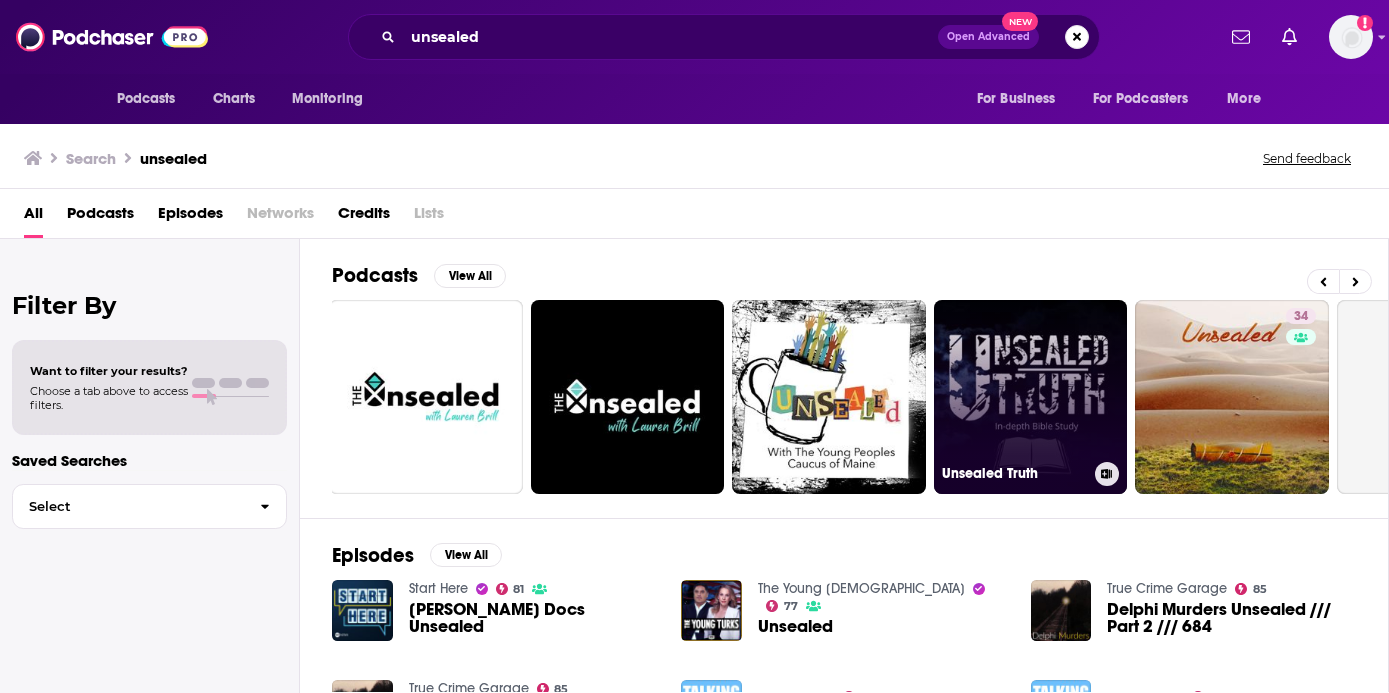 click on "Unsealed Truth" at bounding box center (1031, 397) 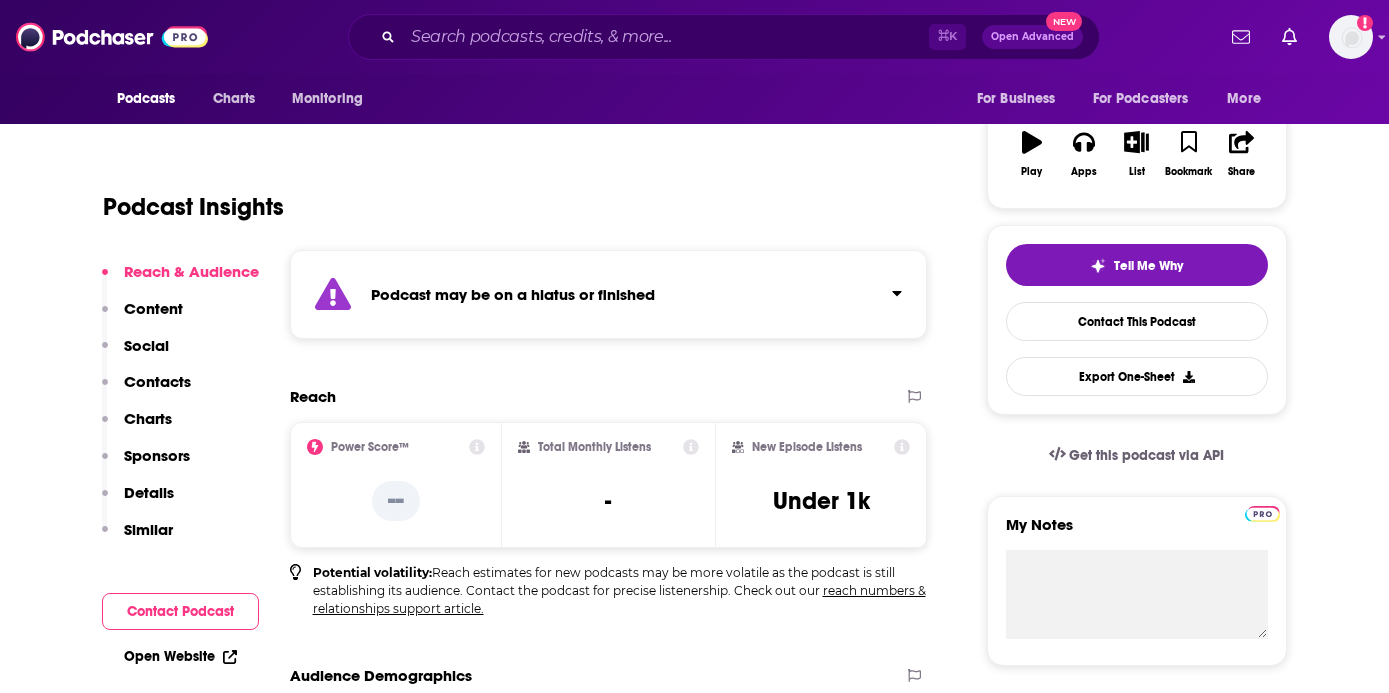 scroll, scrollTop: 0, scrollLeft: 0, axis: both 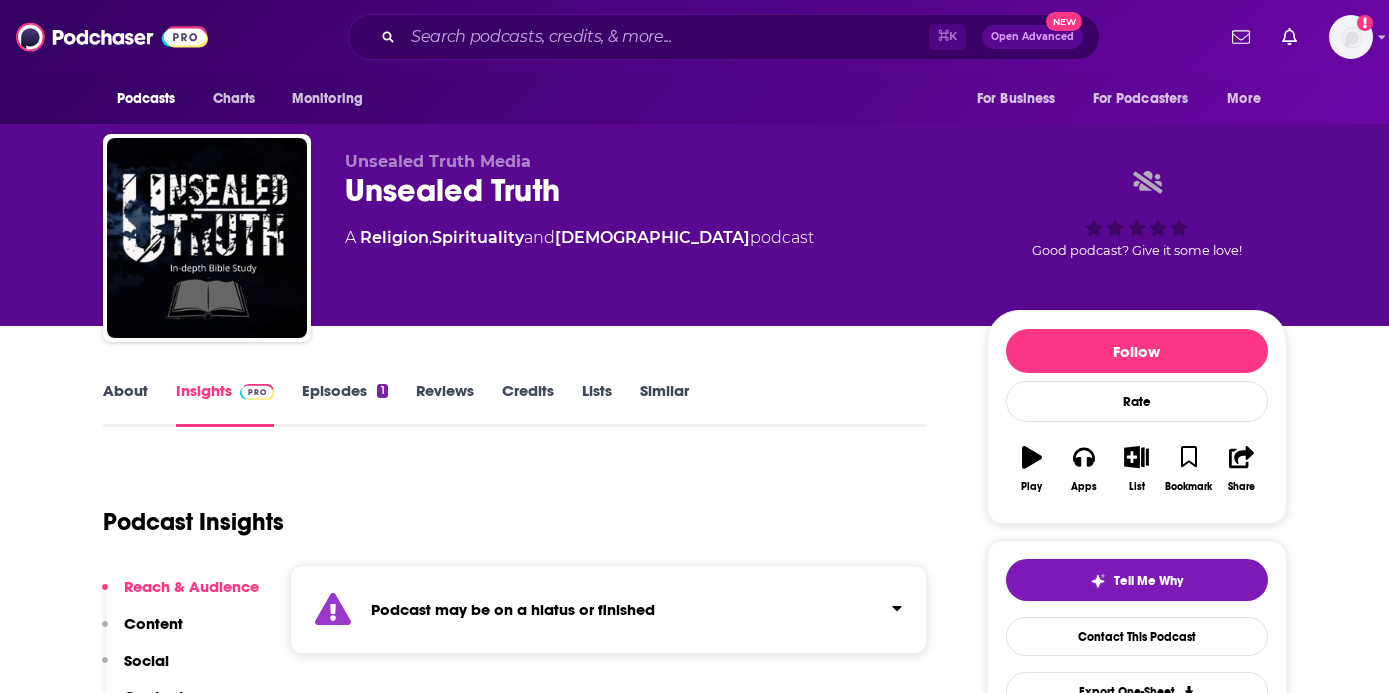 click on "⌘  K Open Advanced New" at bounding box center (724, 37) 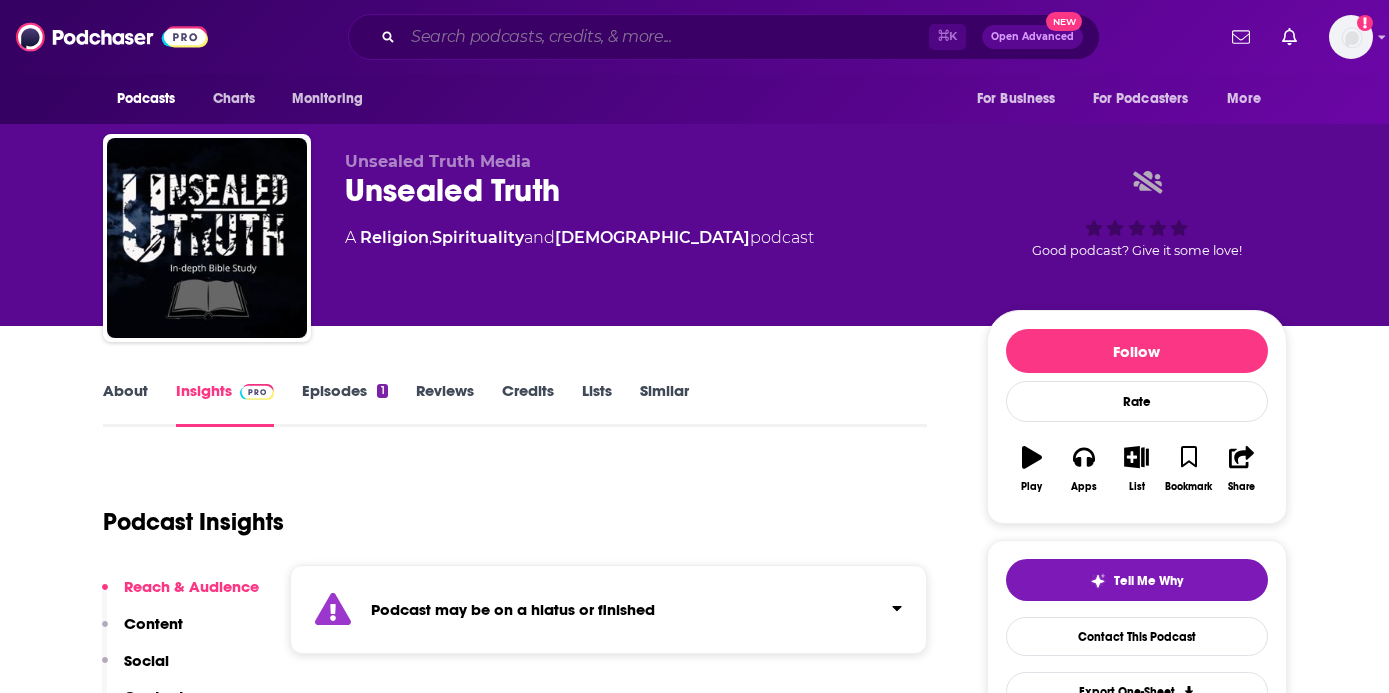 click at bounding box center [666, 37] 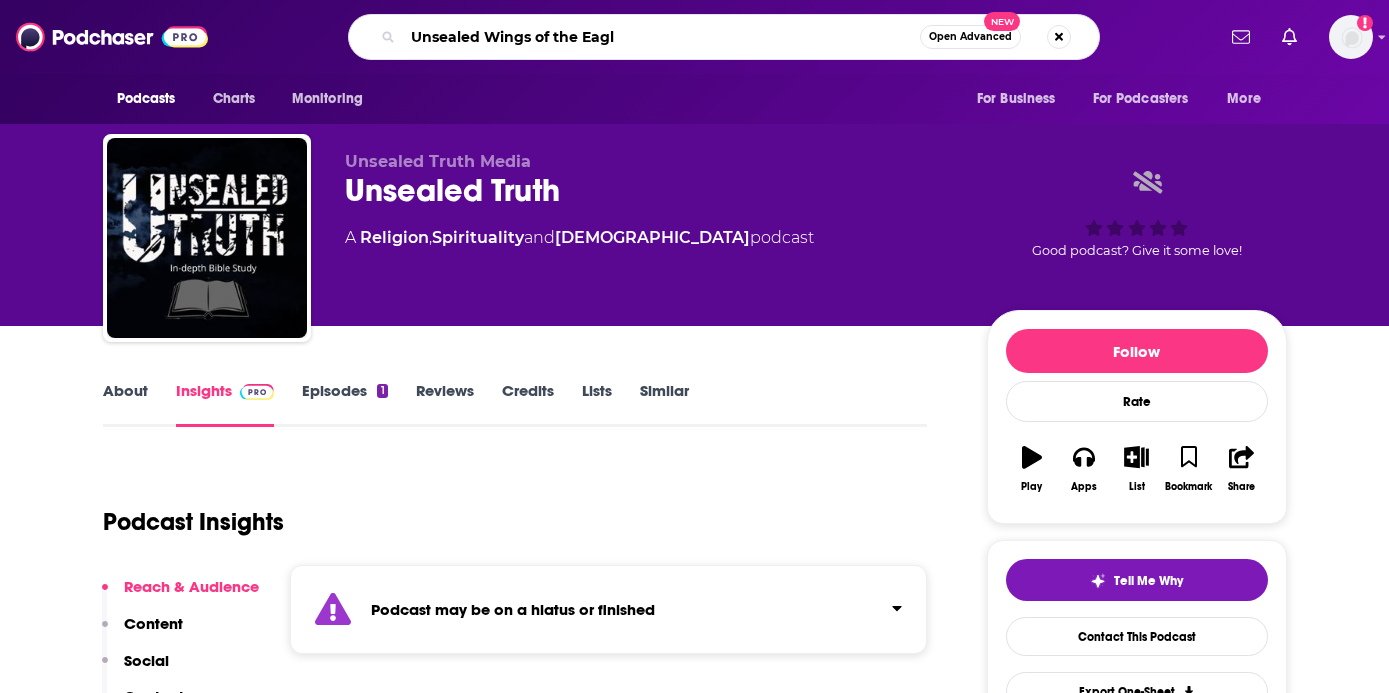 type on "Unsealed Wings of the Eagle" 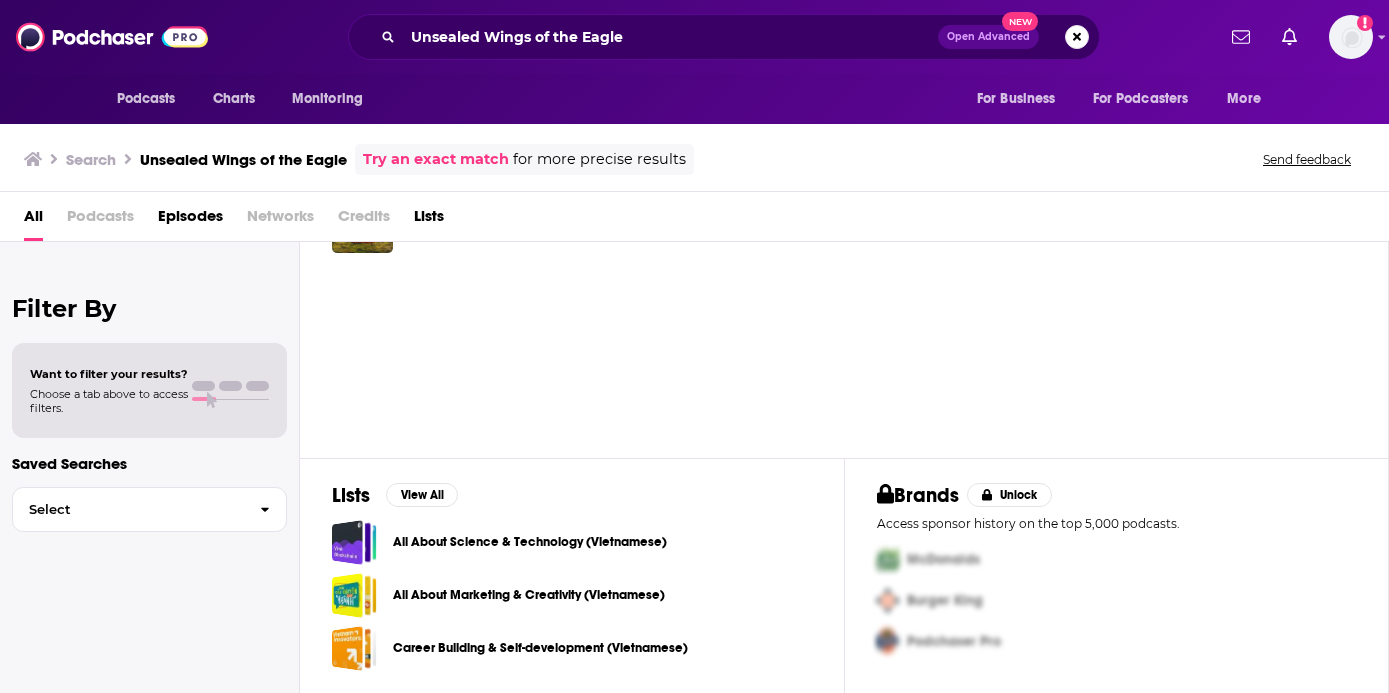scroll, scrollTop: 0, scrollLeft: 0, axis: both 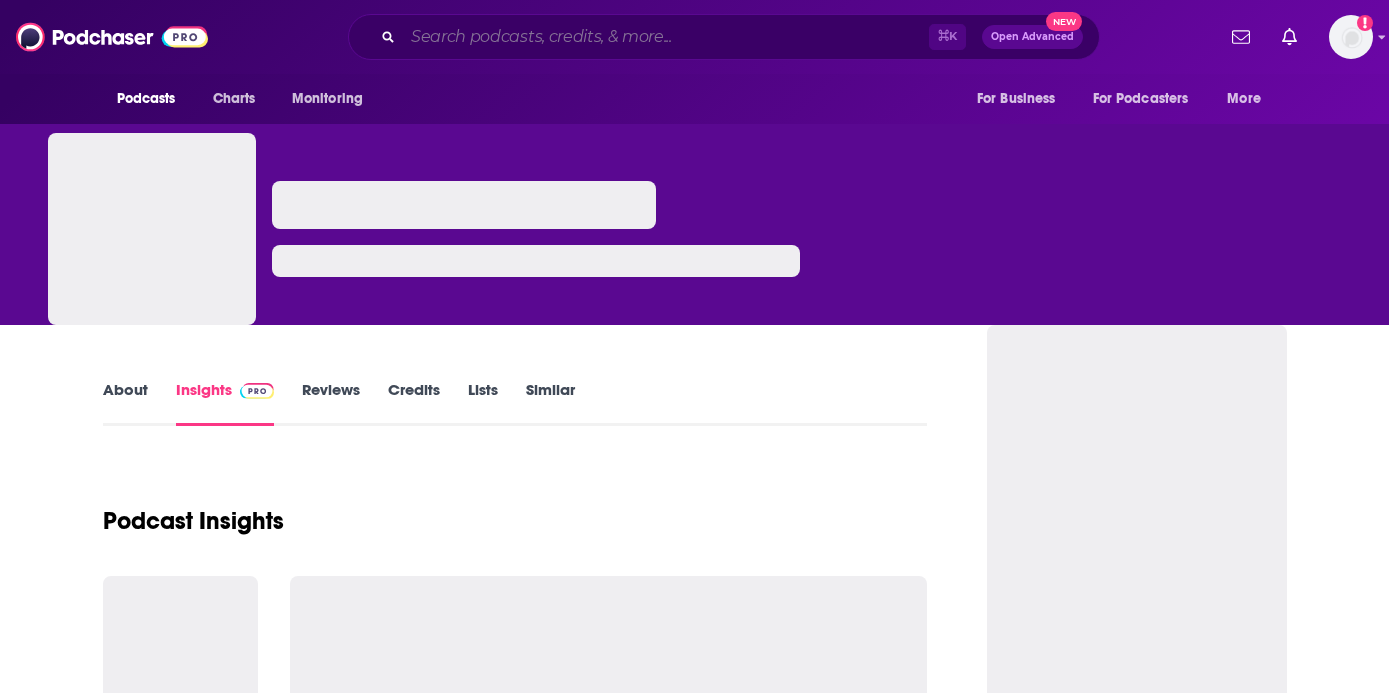 click at bounding box center (666, 37) 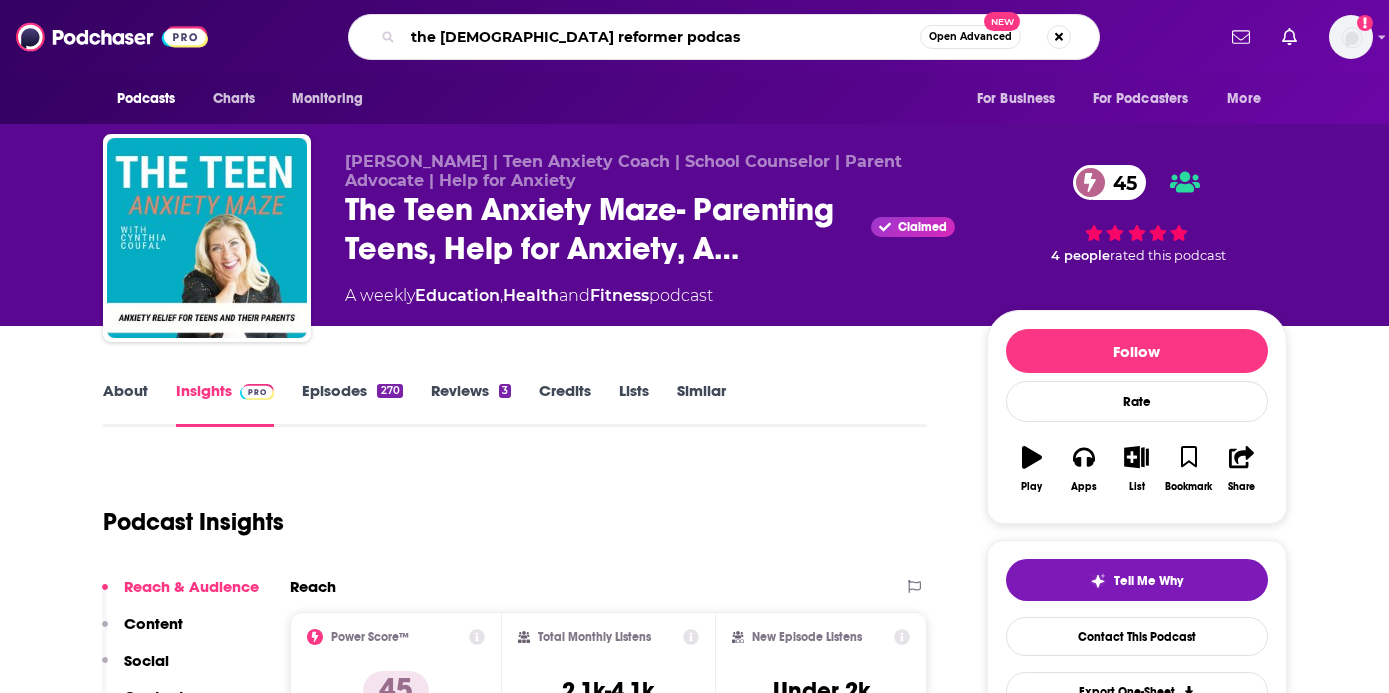 type on "the american reformer podcast" 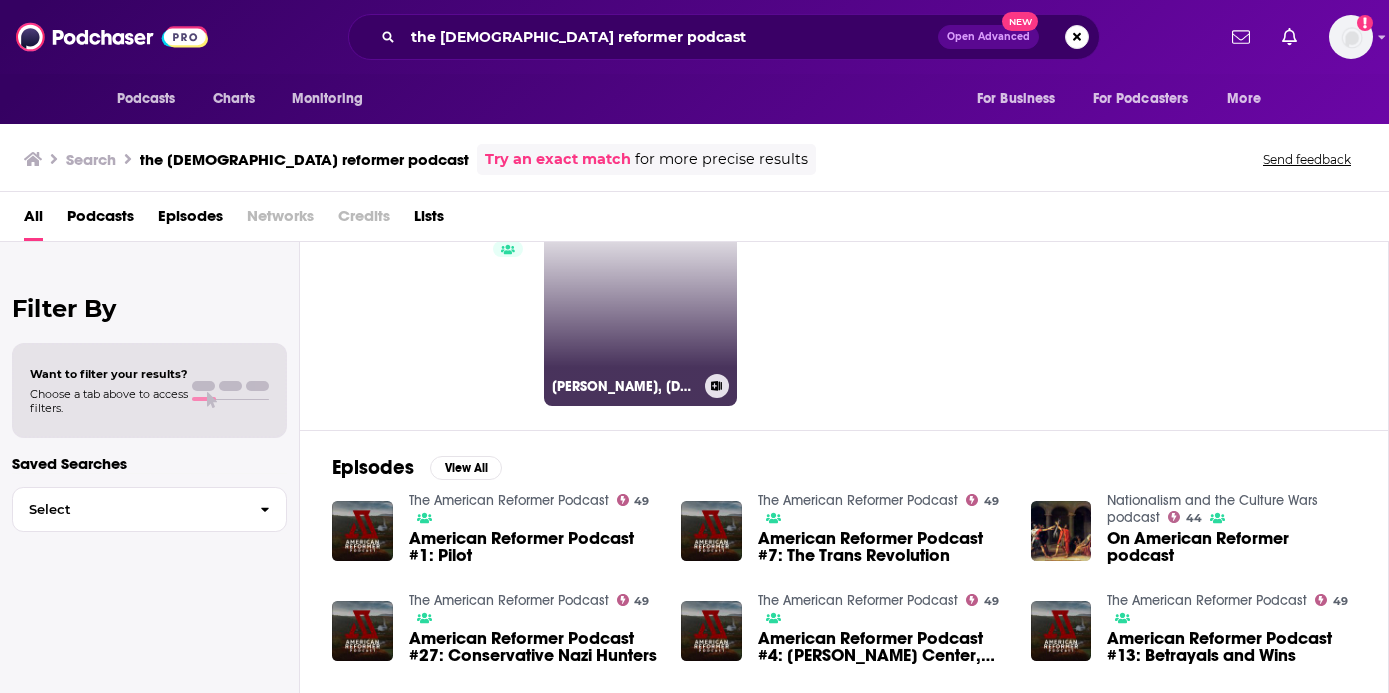scroll, scrollTop: 92, scrollLeft: 0, axis: vertical 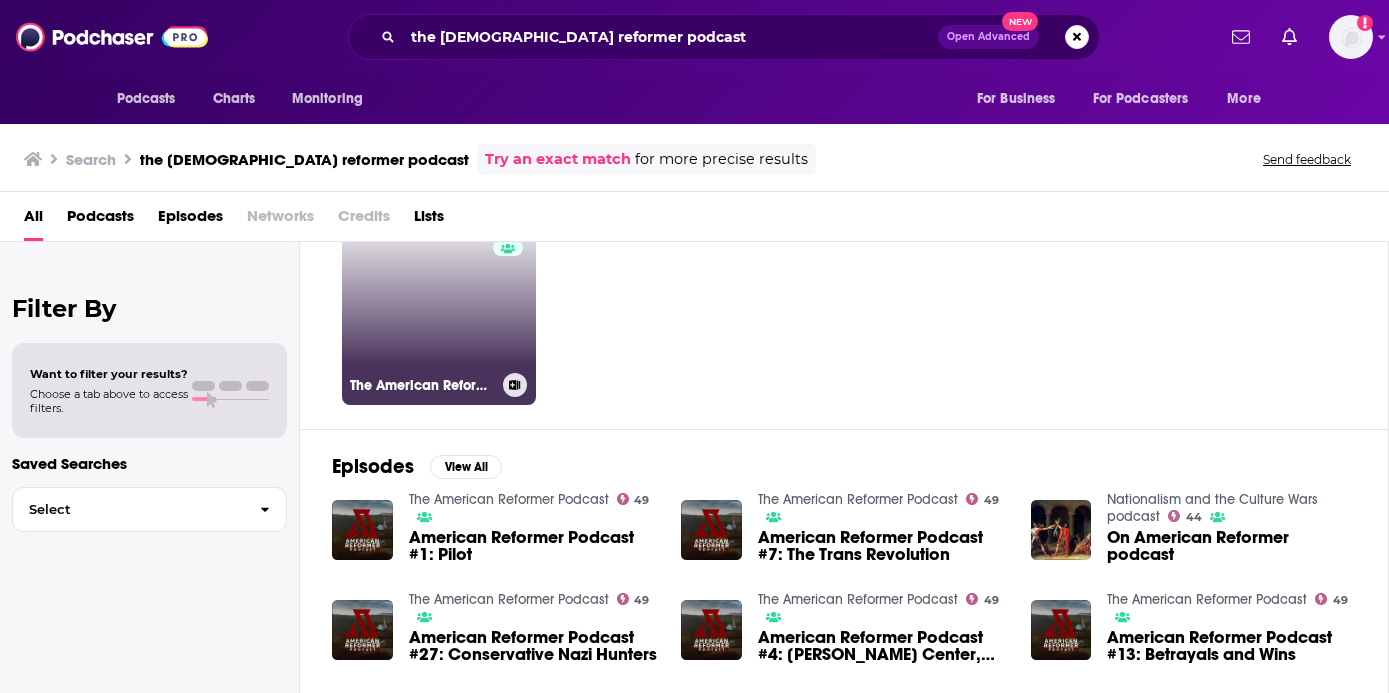 click on "49 The American Reformer Podcast" at bounding box center (439, 308) 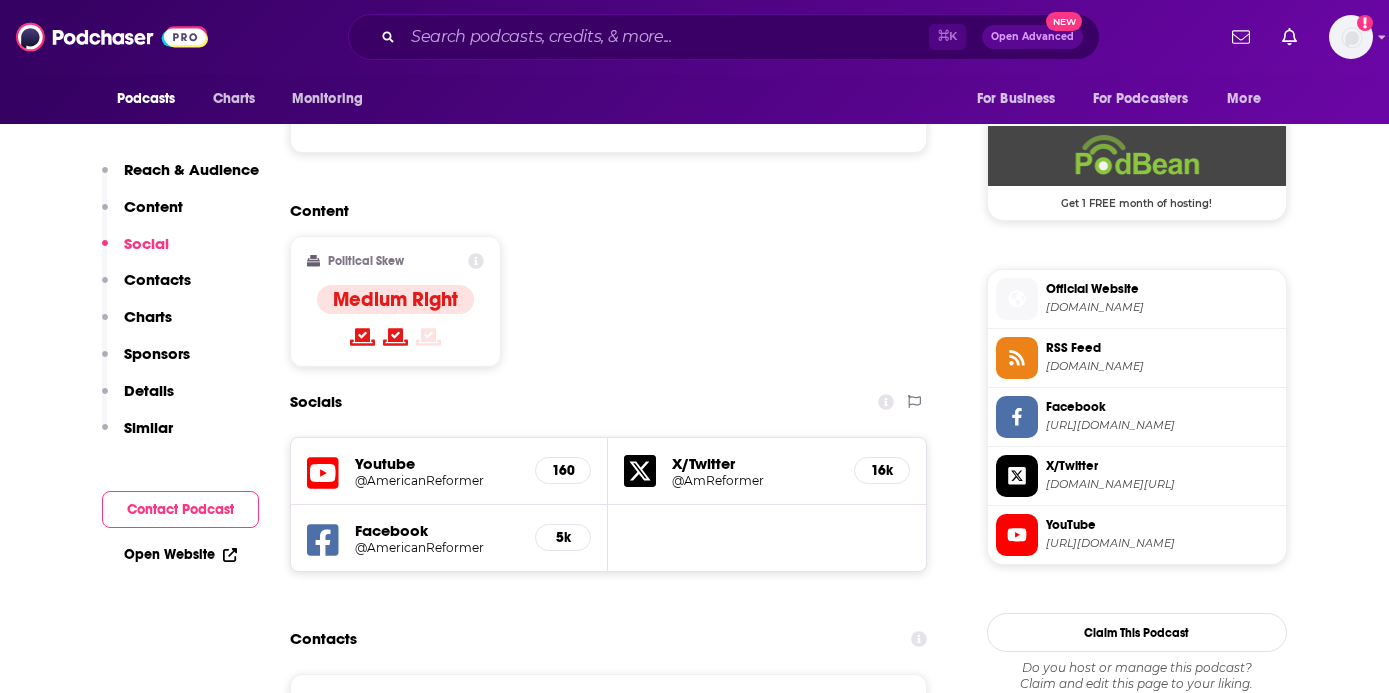scroll, scrollTop: 1457, scrollLeft: 0, axis: vertical 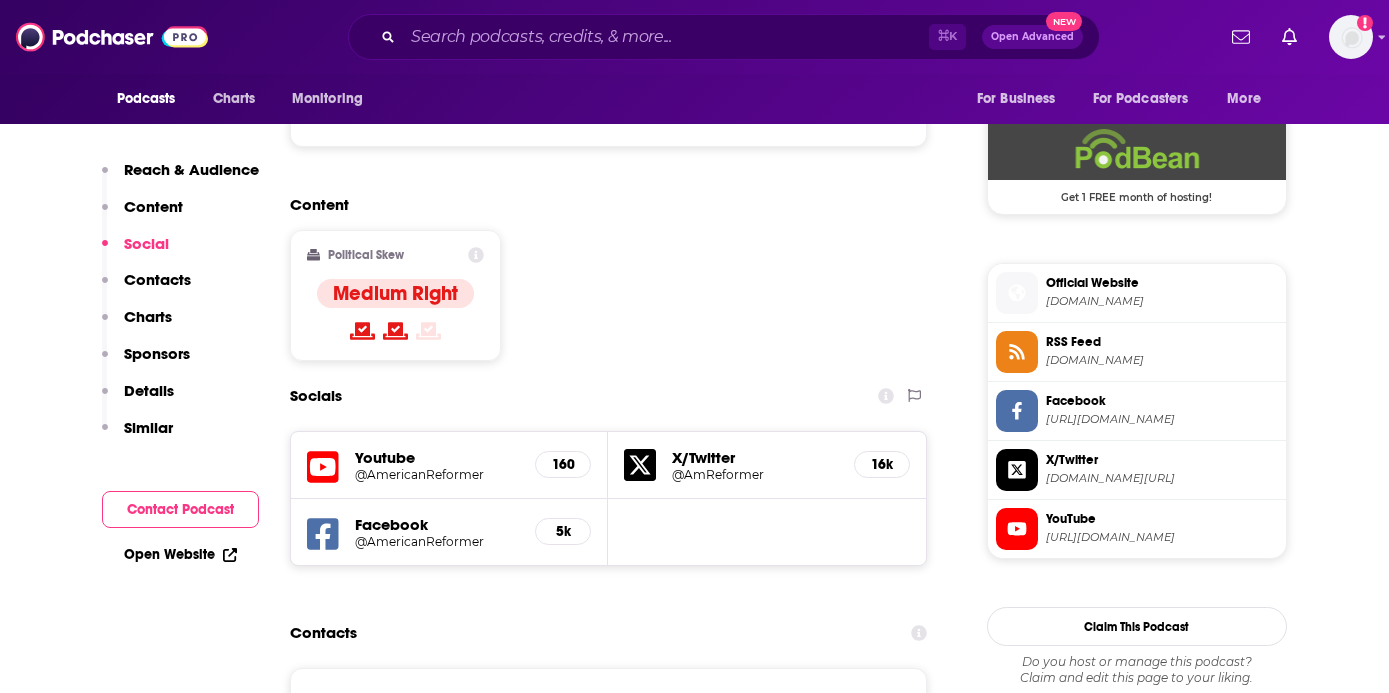 click on "@AmericanReformer" at bounding box center [437, 474] 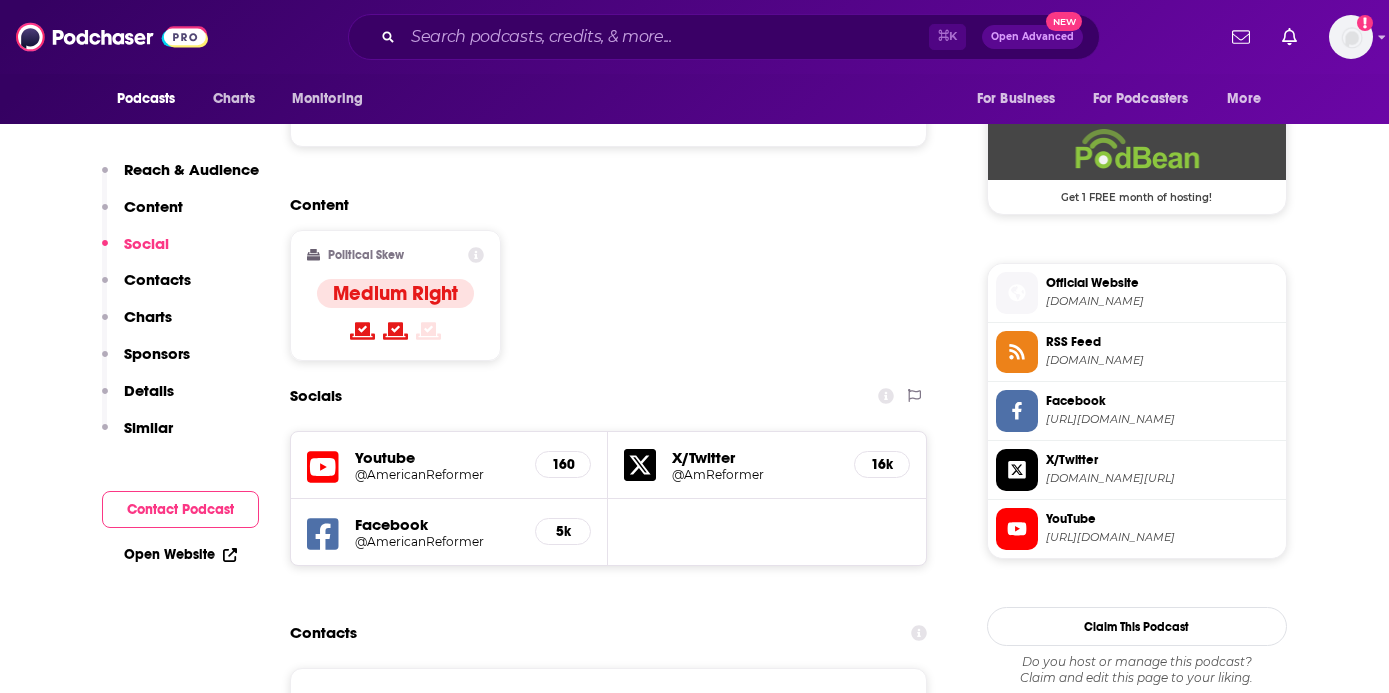 click on "@AmericanReformer" at bounding box center [437, 541] 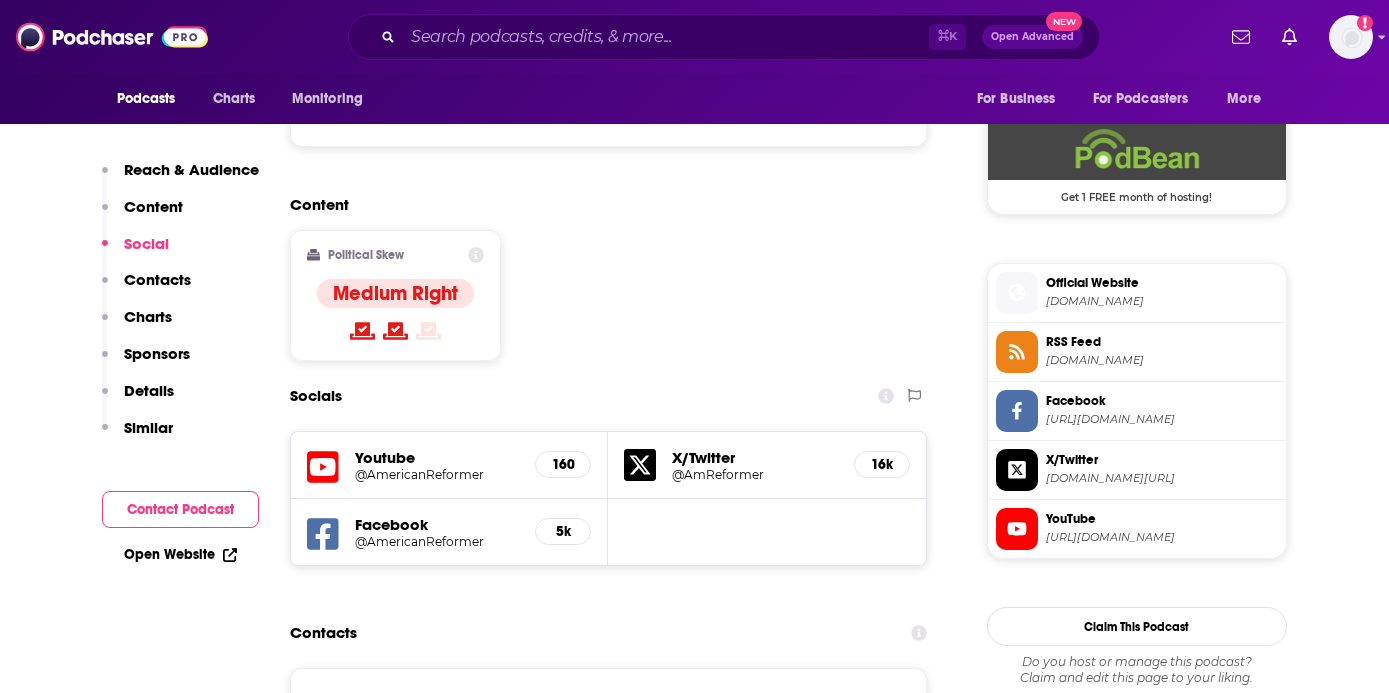 click on "@AmReformer" at bounding box center [755, 474] 